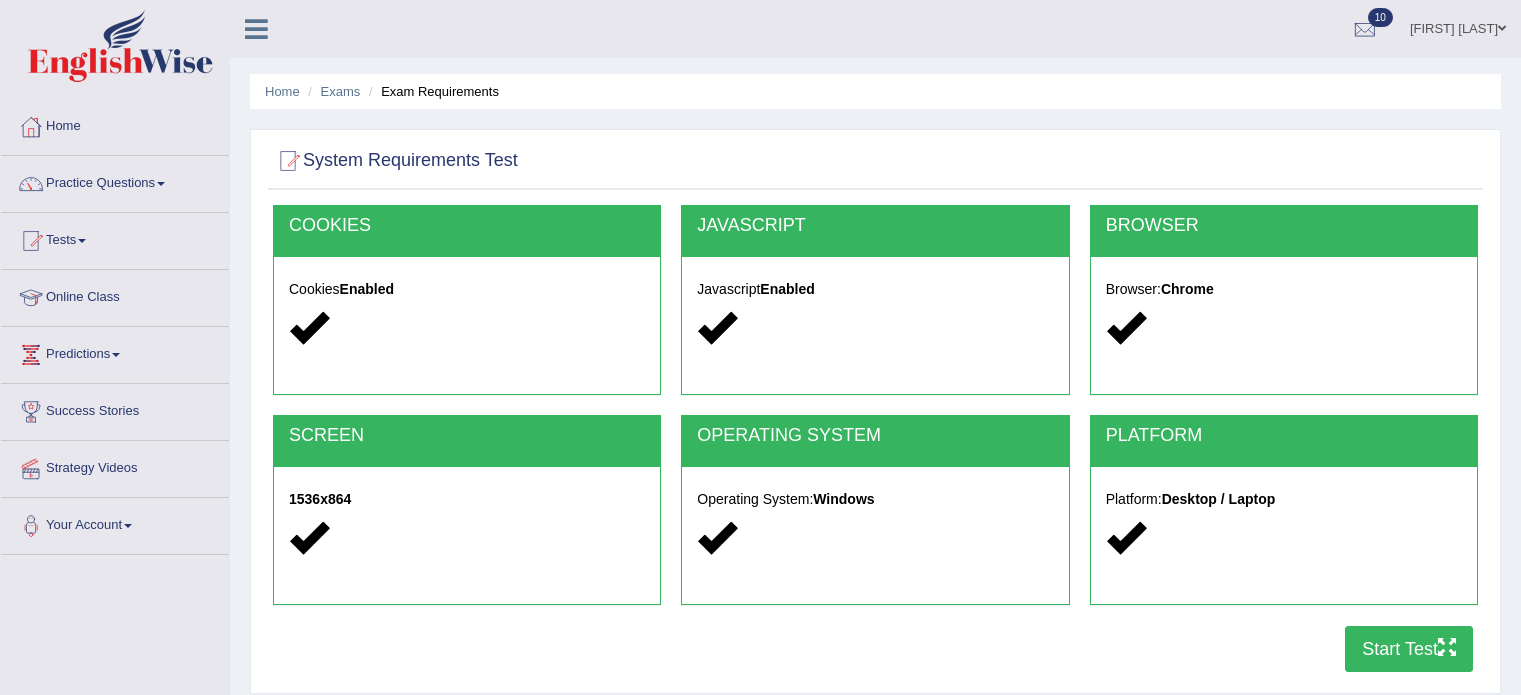 scroll, scrollTop: 0, scrollLeft: 0, axis: both 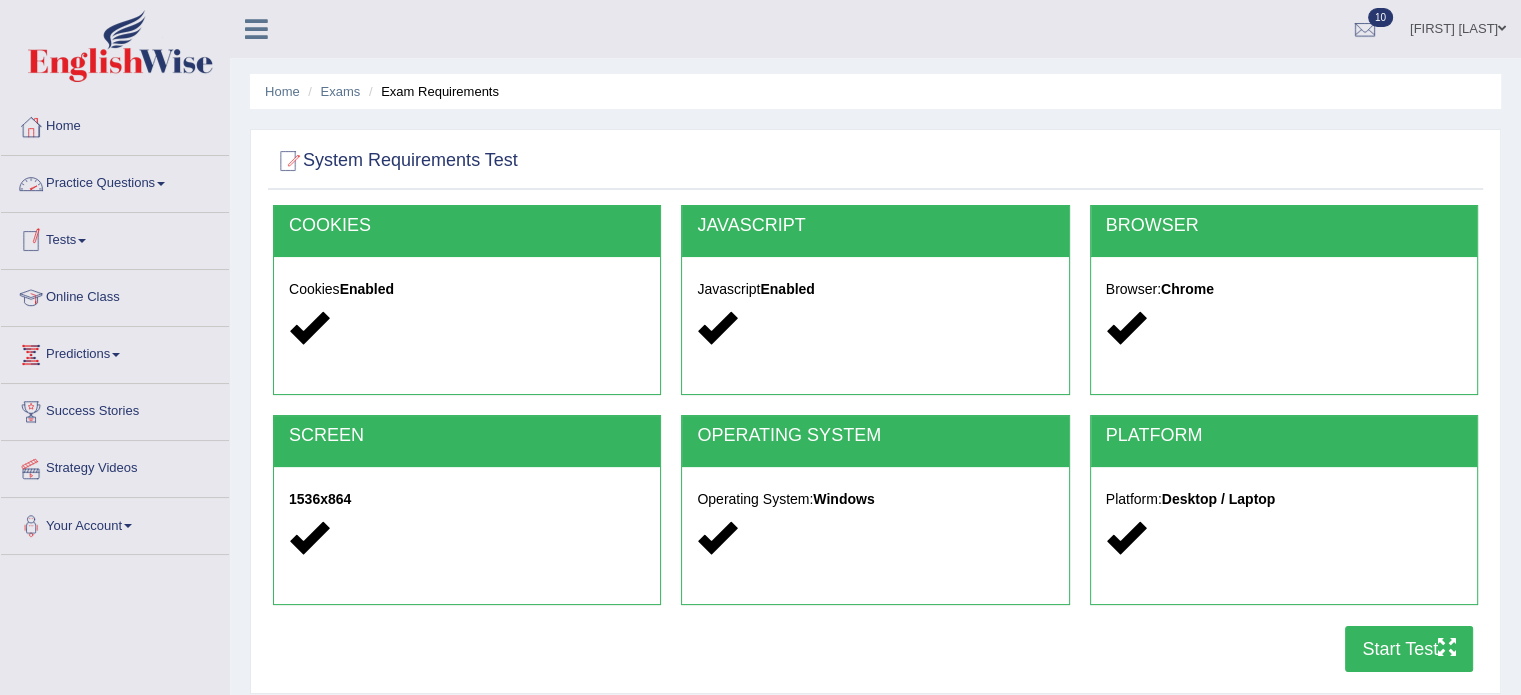 click on "Tests" at bounding box center [115, 238] 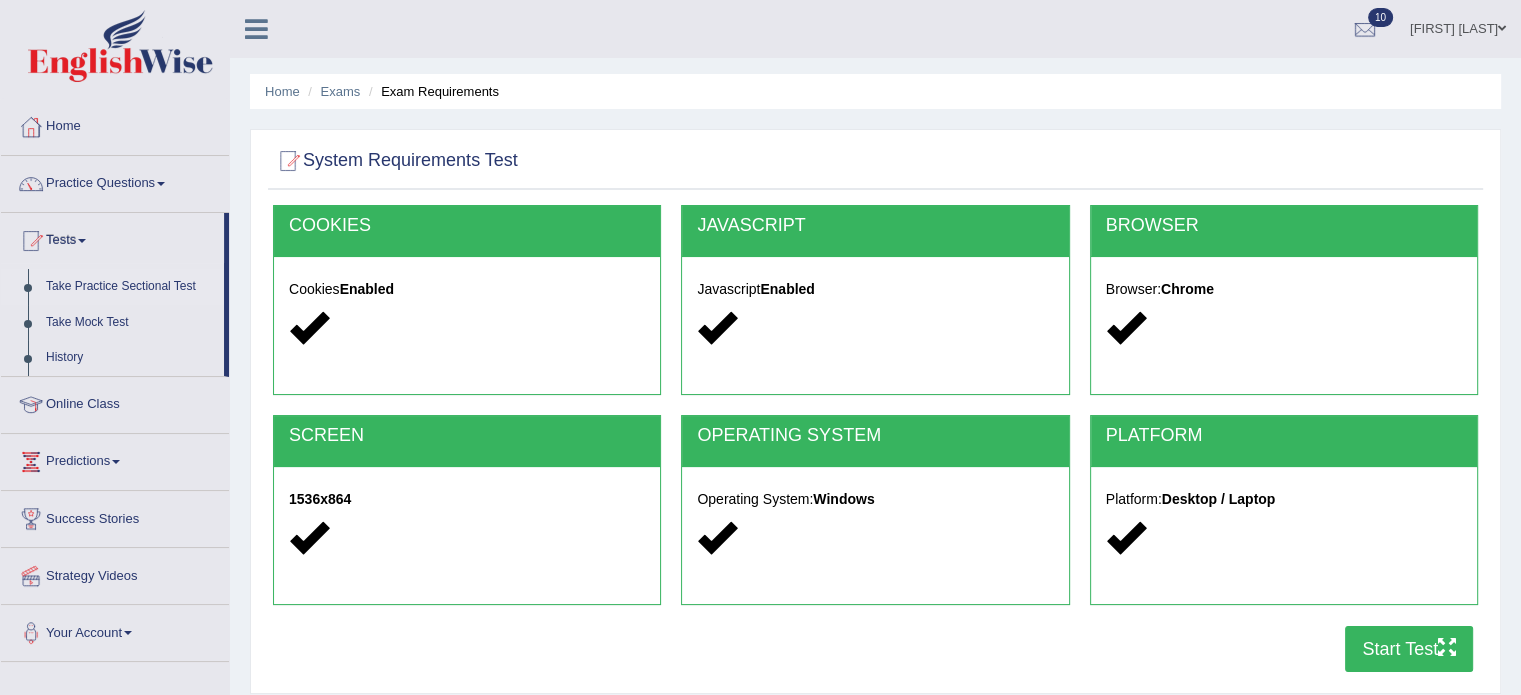 click on "Take Practice Sectional Test" at bounding box center [130, 287] 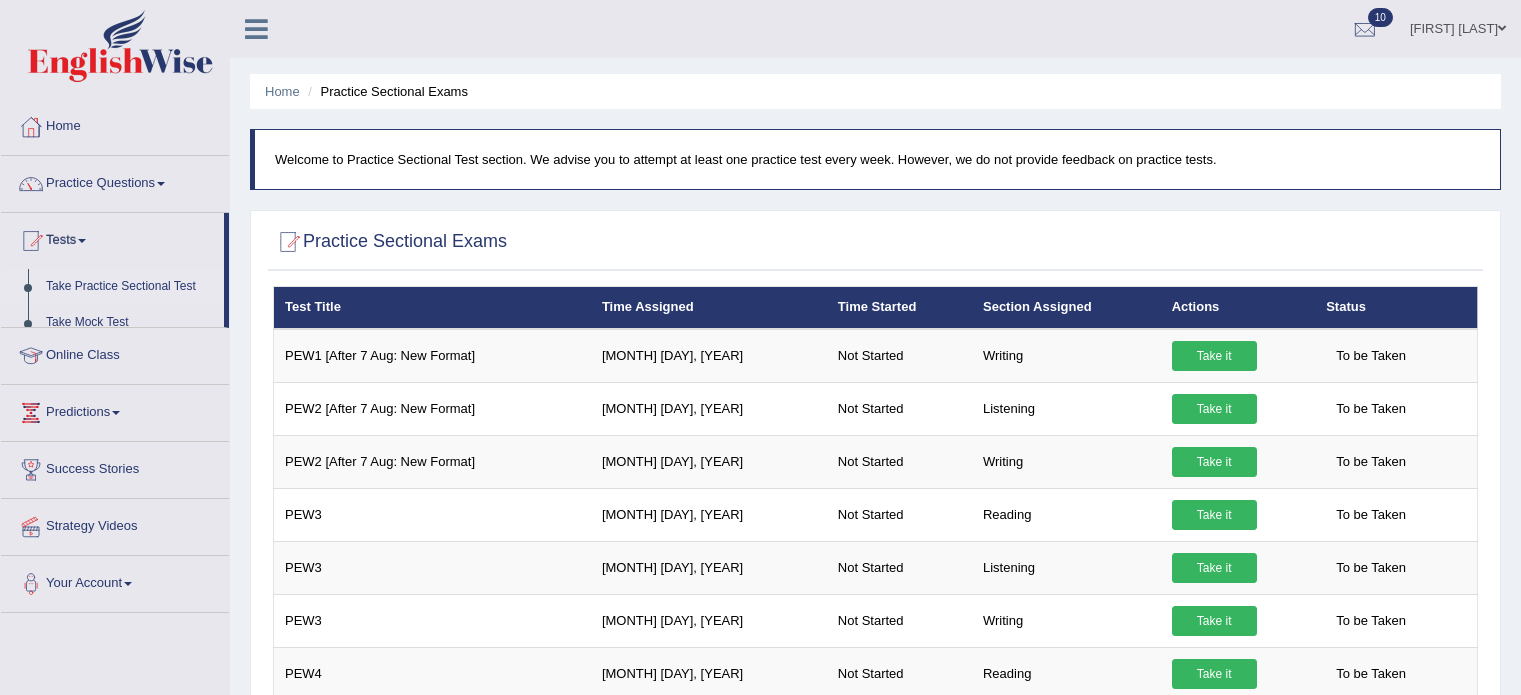 scroll, scrollTop: 0, scrollLeft: 0, axis: both 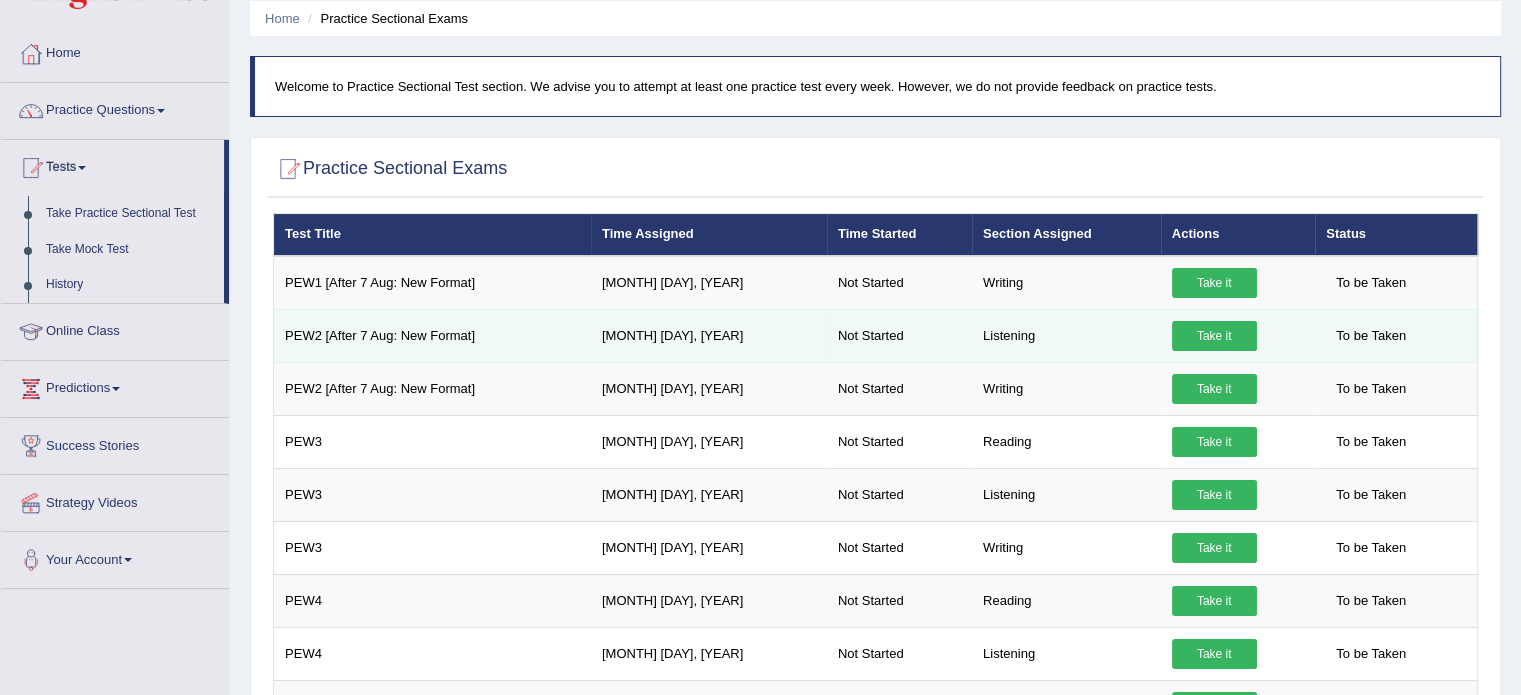 click on "Take it" at bounding box center (1214, 336) 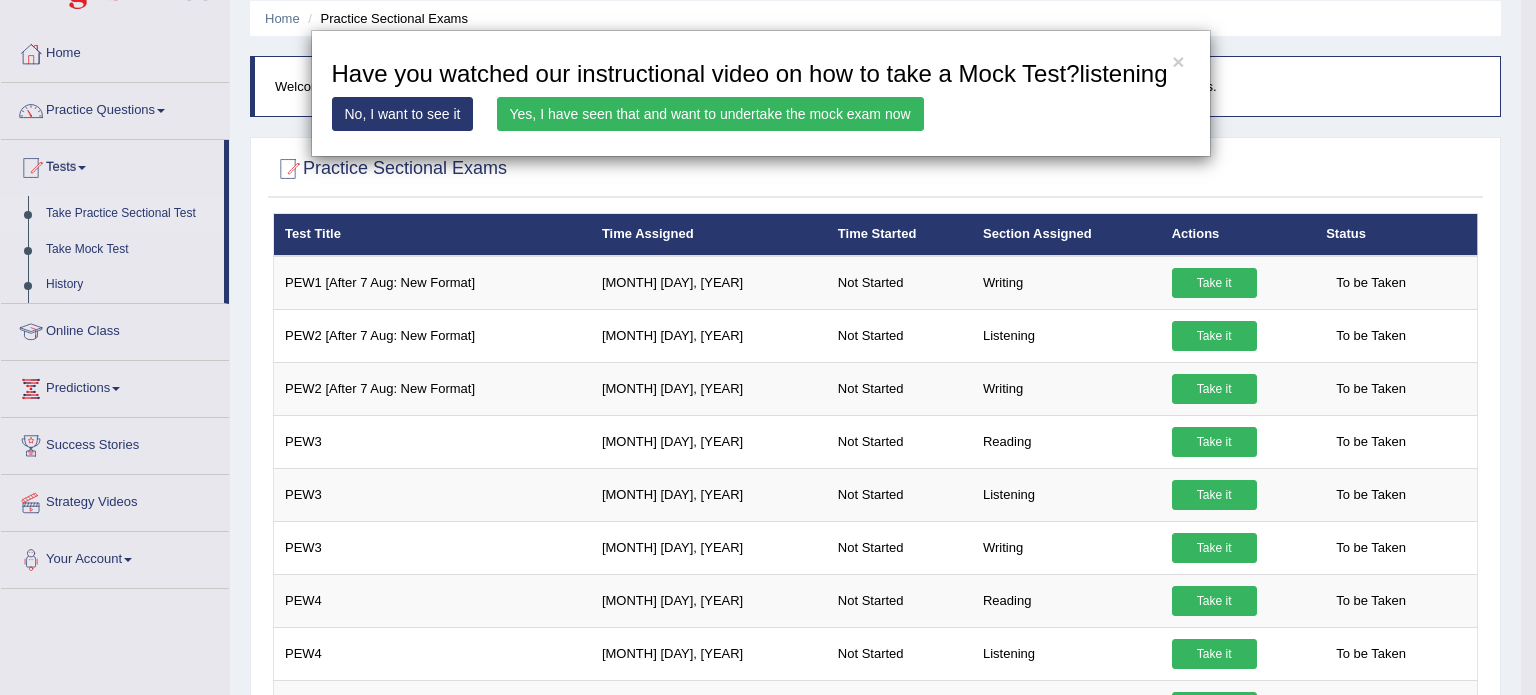 click on "Yes, I have seen that and want to undertake the mock exam now" at bounding box center [710, 114] 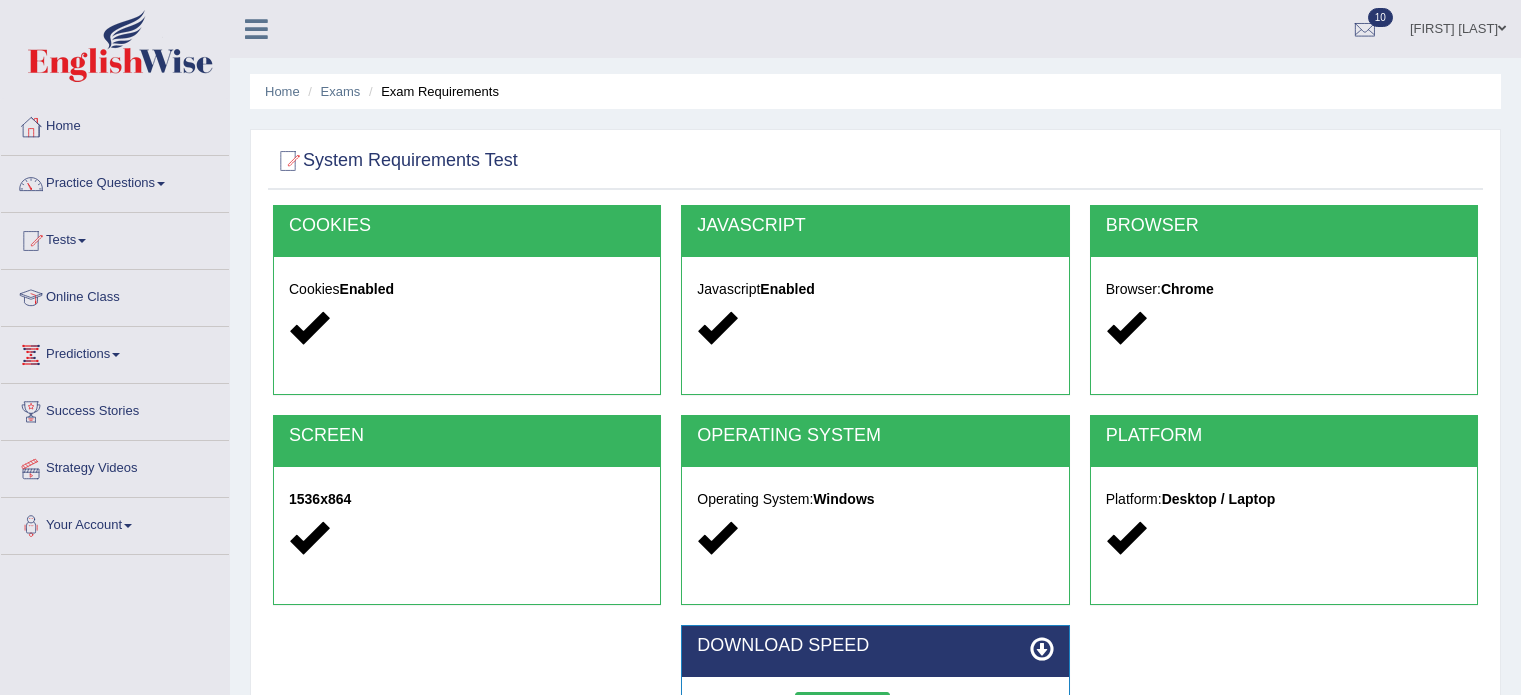 scroll, scrollTop: 0, scrollLeft: 0, axis: both 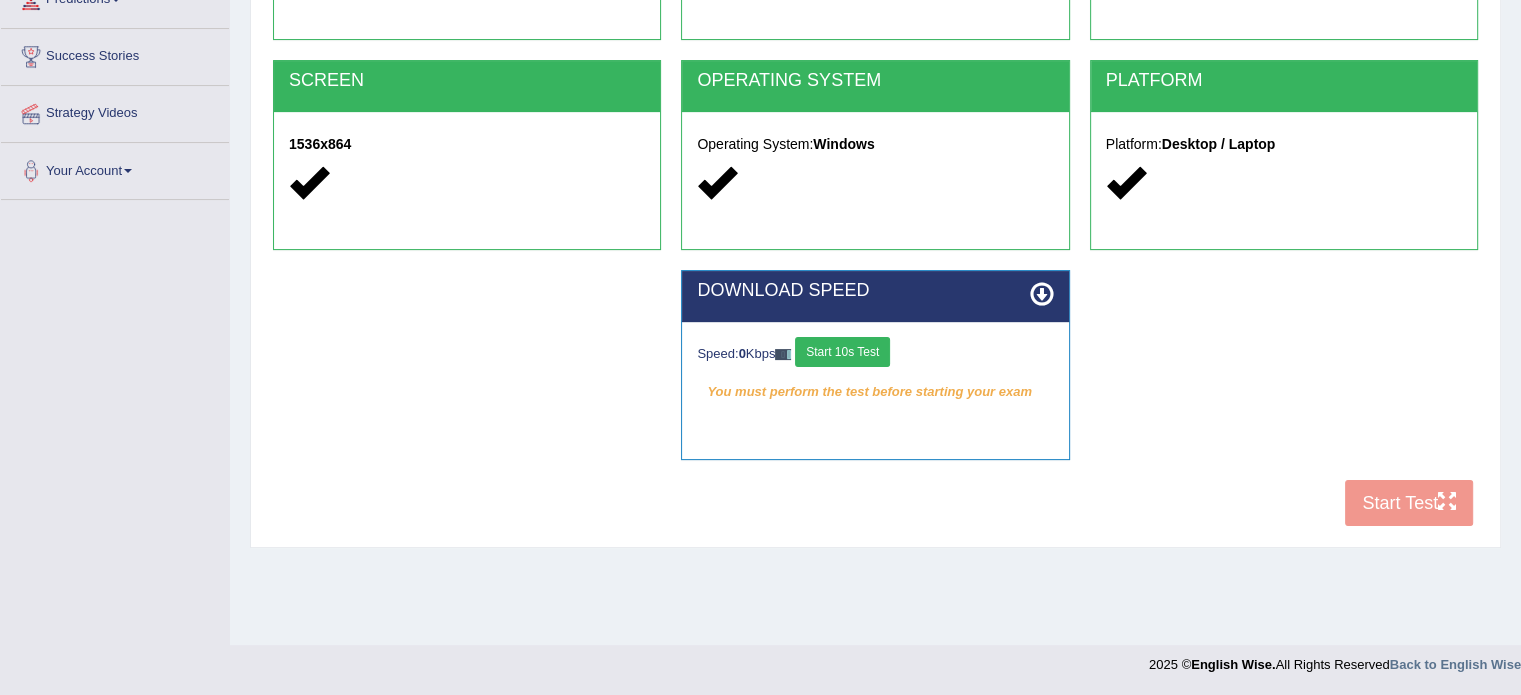 click on "Start 10s Test" at bounding box center [842, 352] 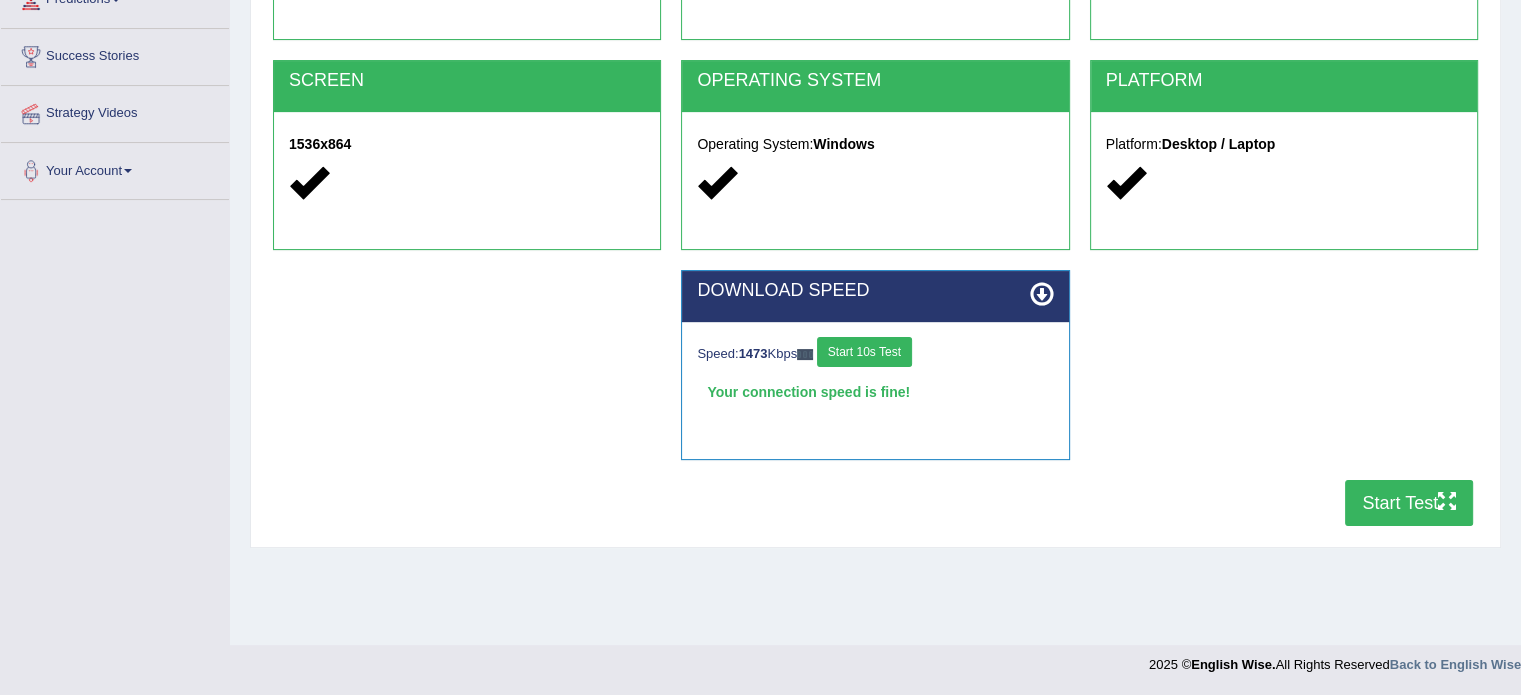 click on "Start Test" at bounding box center (1409, 503) 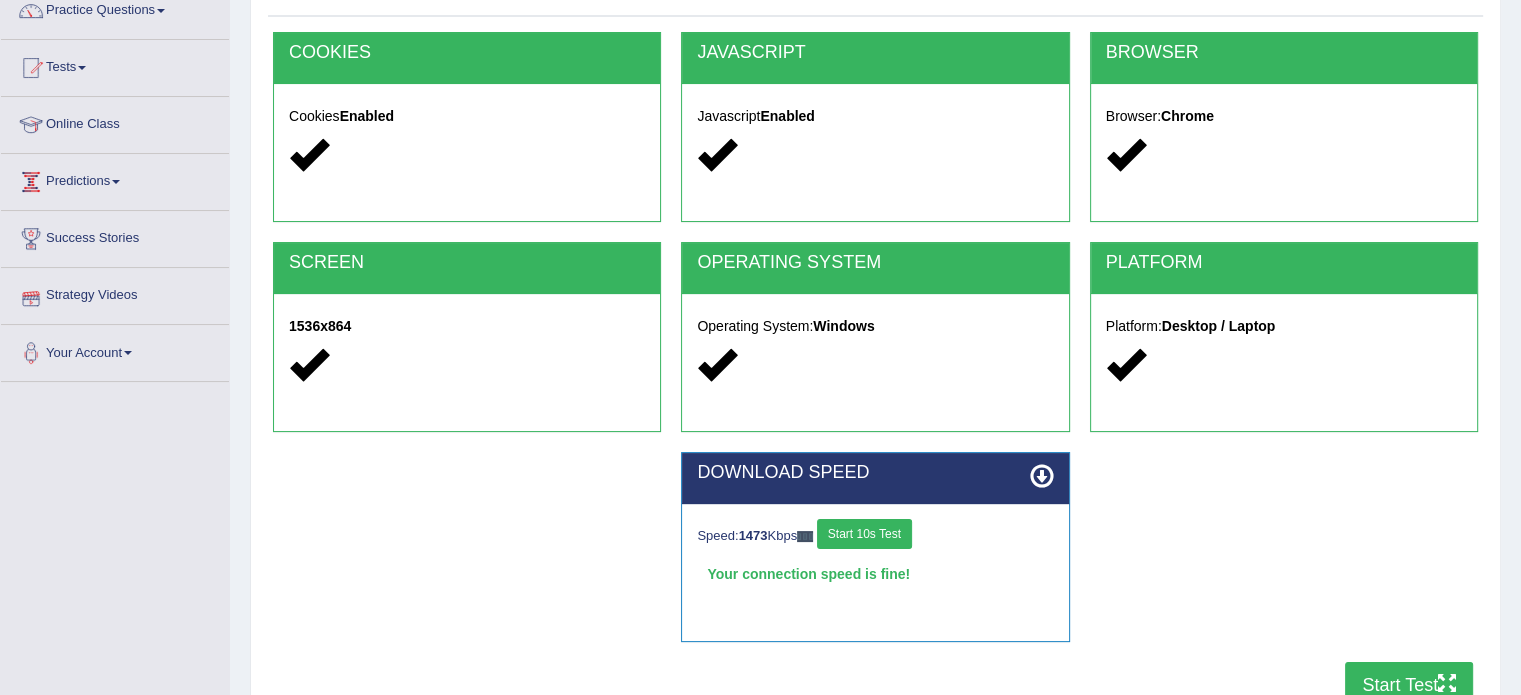 scroll, scrollTop: 0, scrollLeft: 0, axis: both 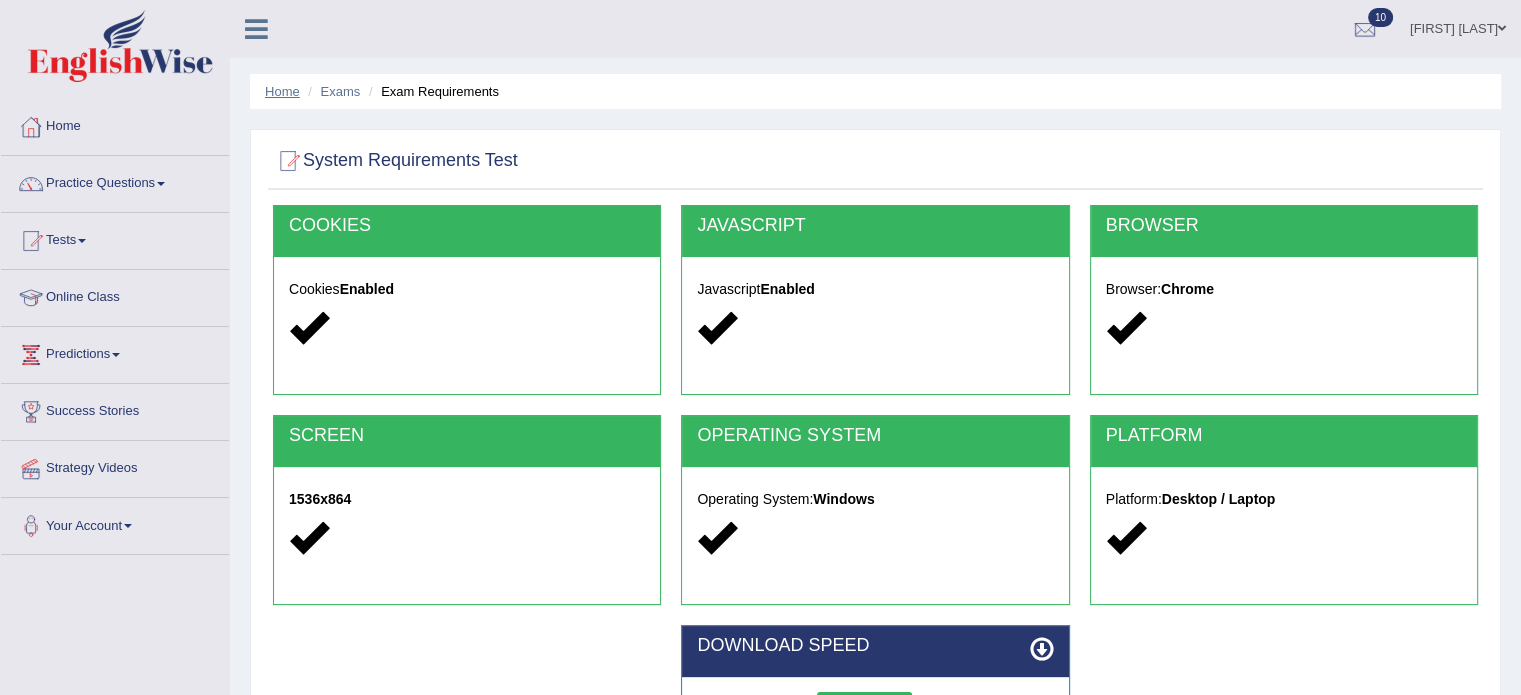 click on "Home" at bounding box center (282, 91) 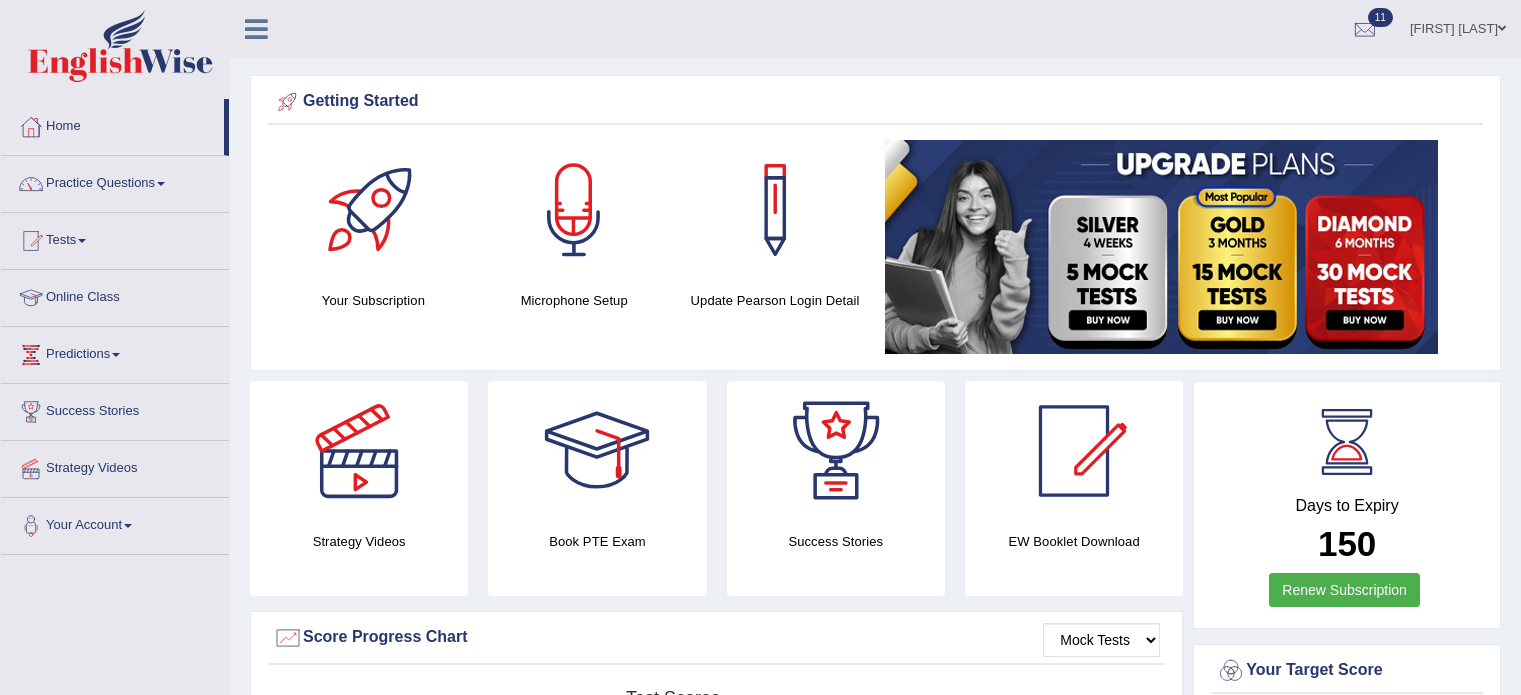 scroll, scrollTop: 984, scrollLeft: 0, axis: vertical 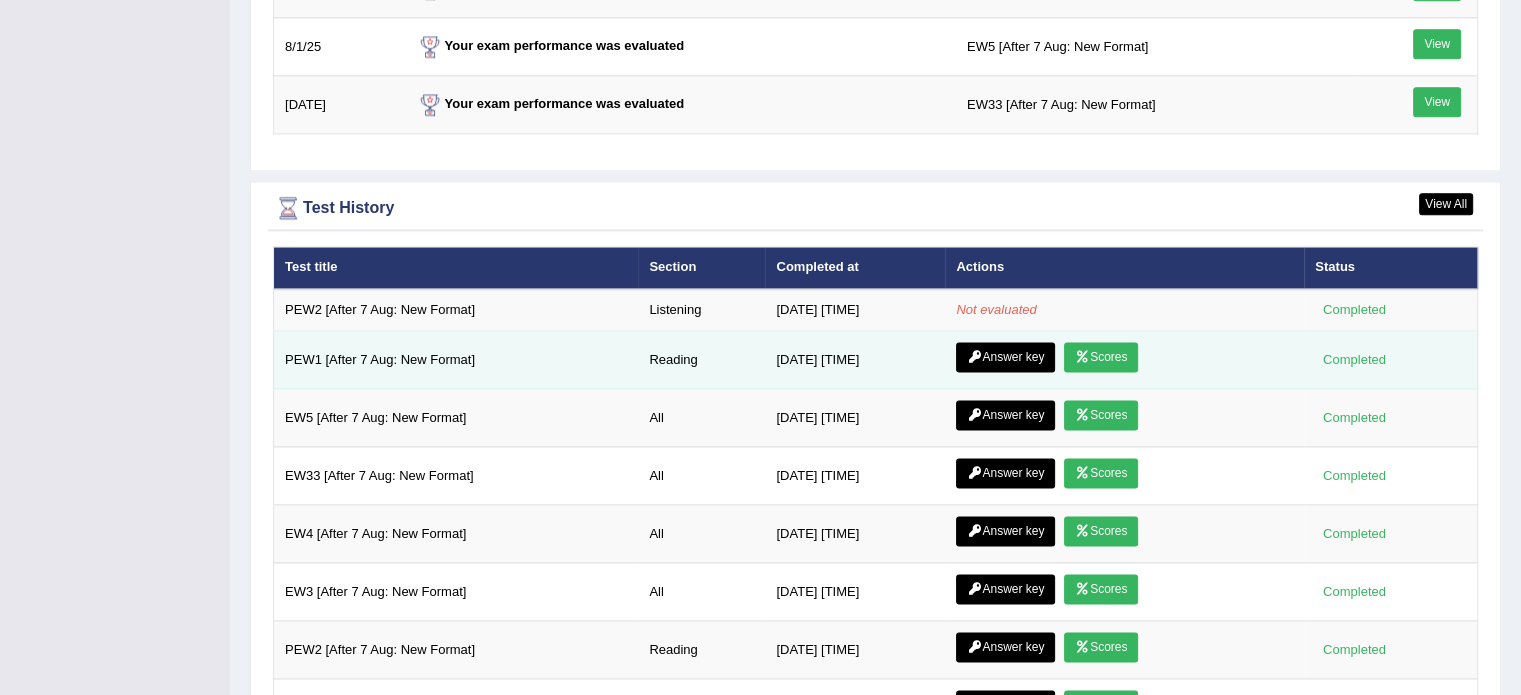 click on "Scores" at bounding box center (1101, 357) 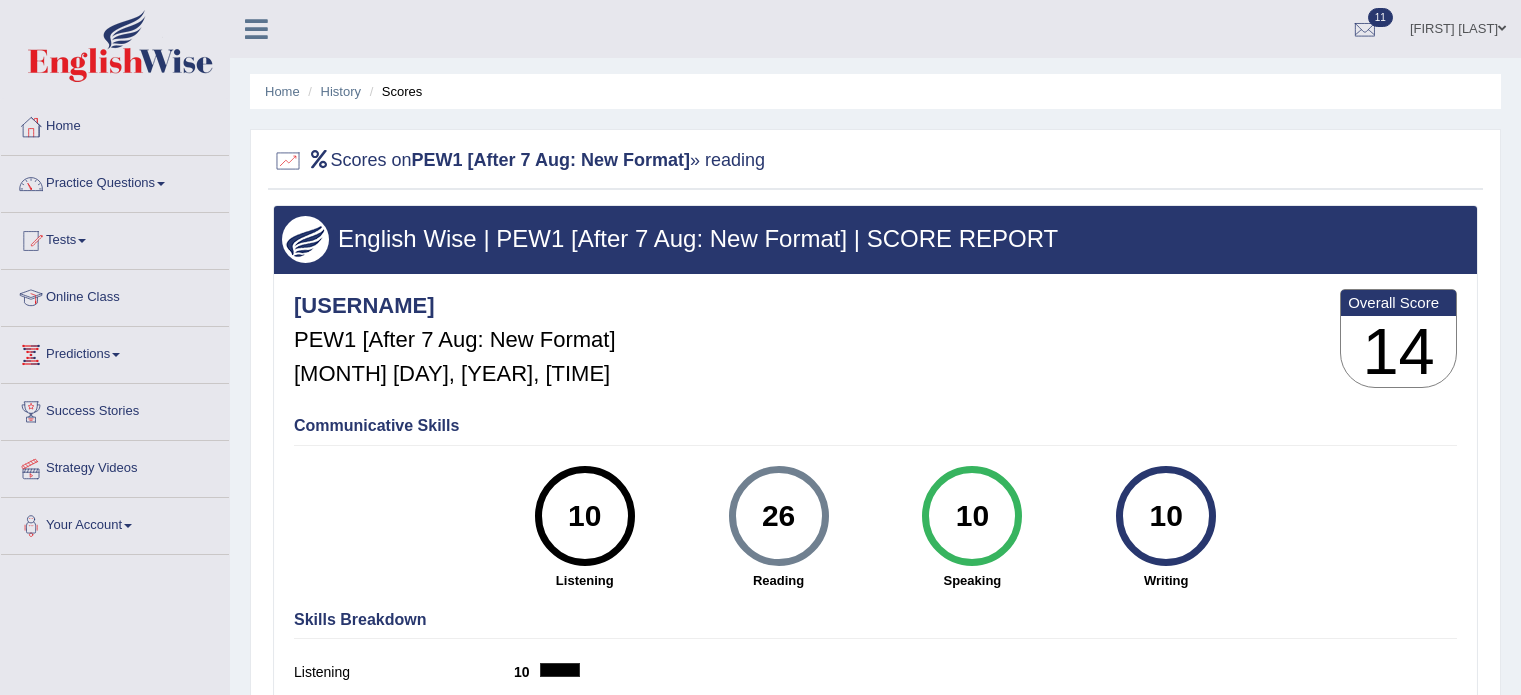 scroll, scrollTop: 0, scrollLeft: 0, axis: both 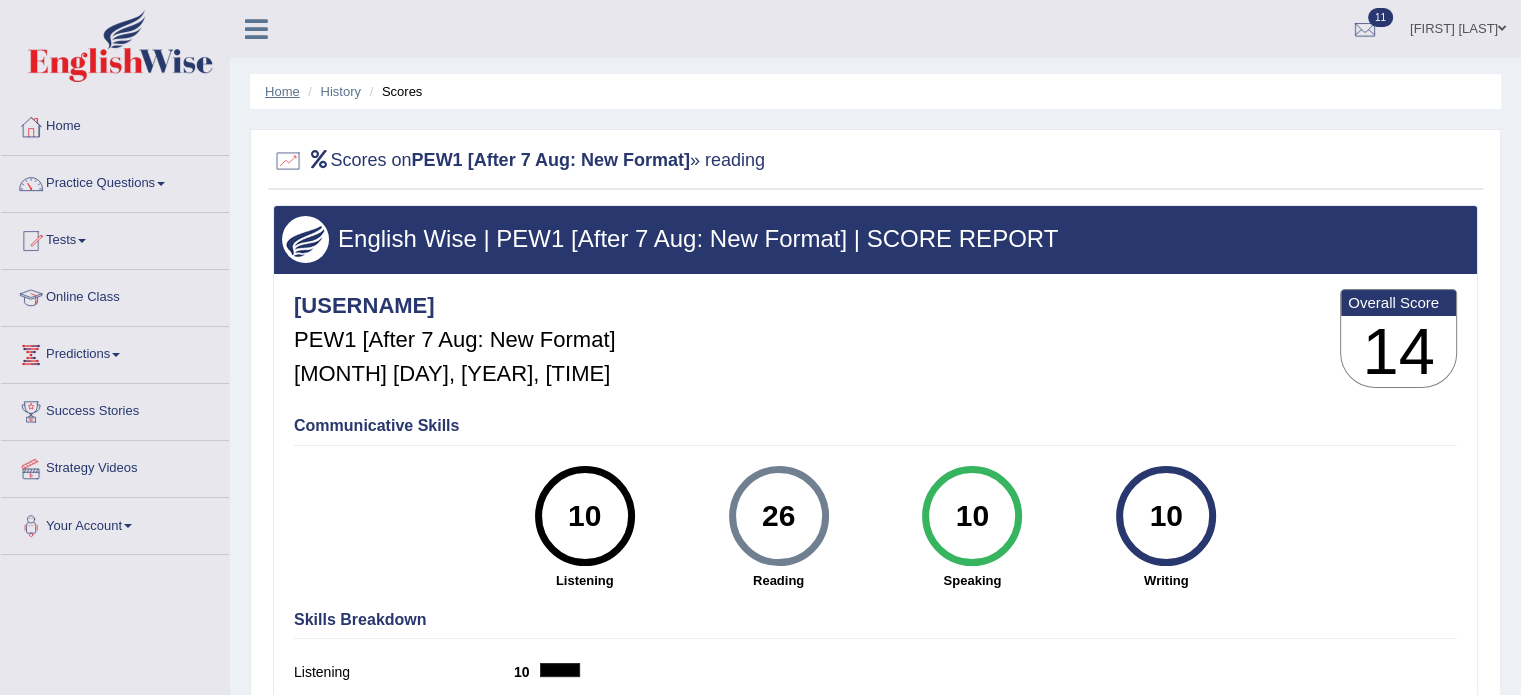 click on "Home" at bounding box center [282, 91] 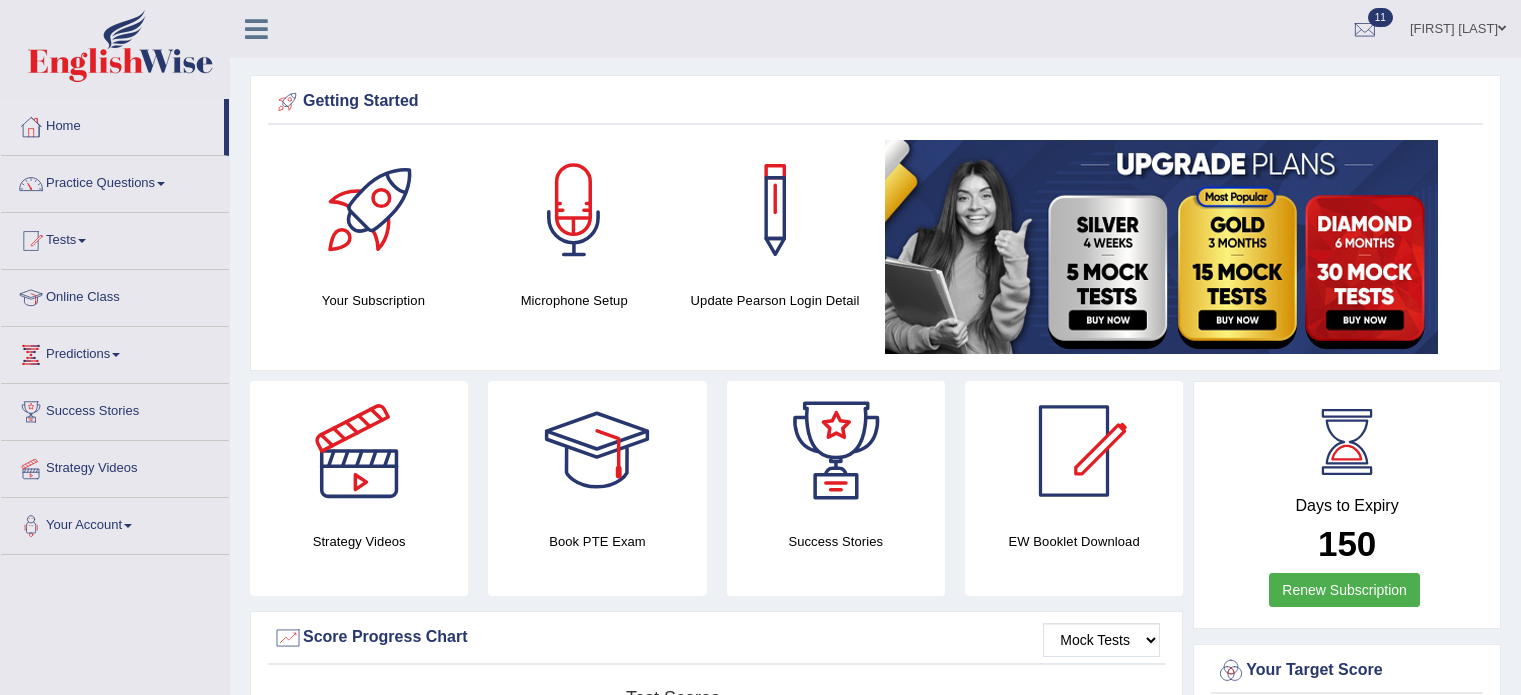 scroll, scrollTop: 0, scrollLeft: 0, axis: both 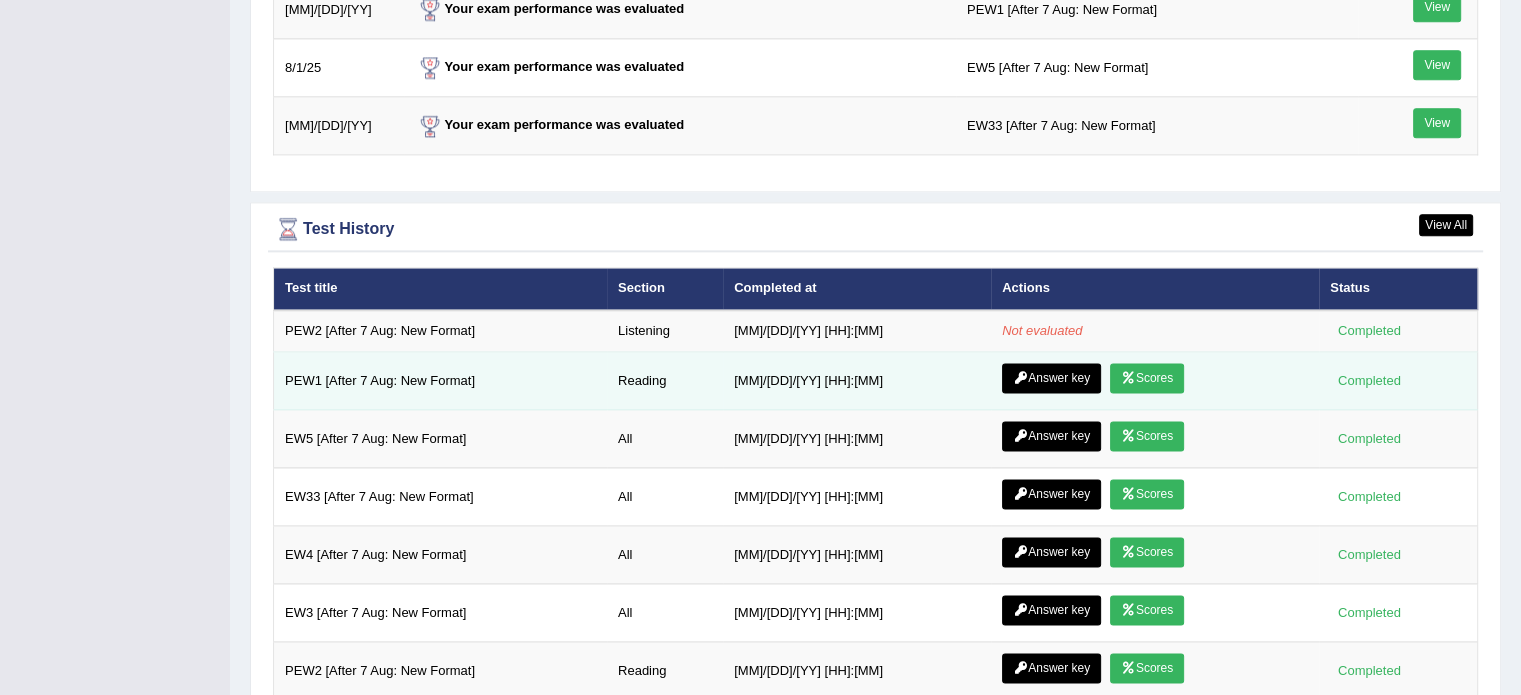 click on "Answer key" at bounding box center [1051, 378] 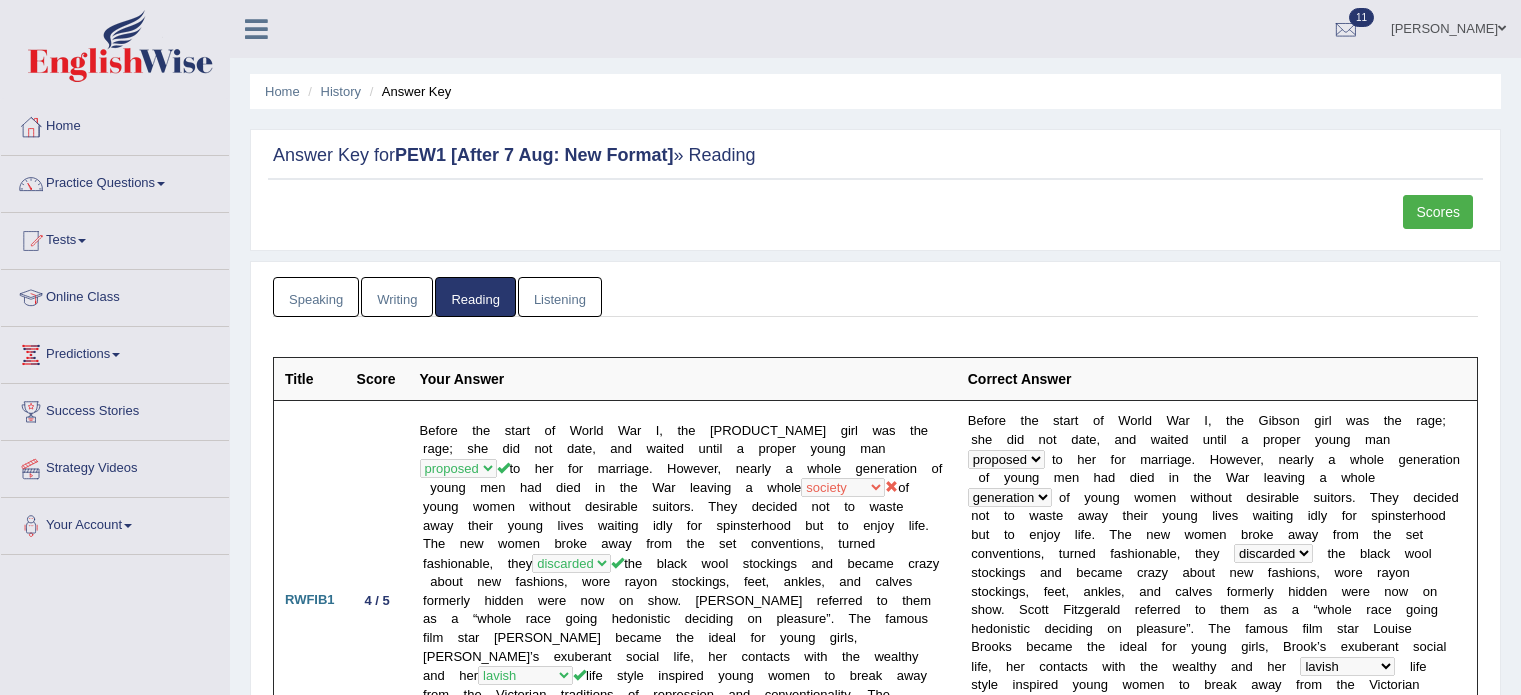 scroll, scrollTop: 0, scrollLeft: 0, axis: both 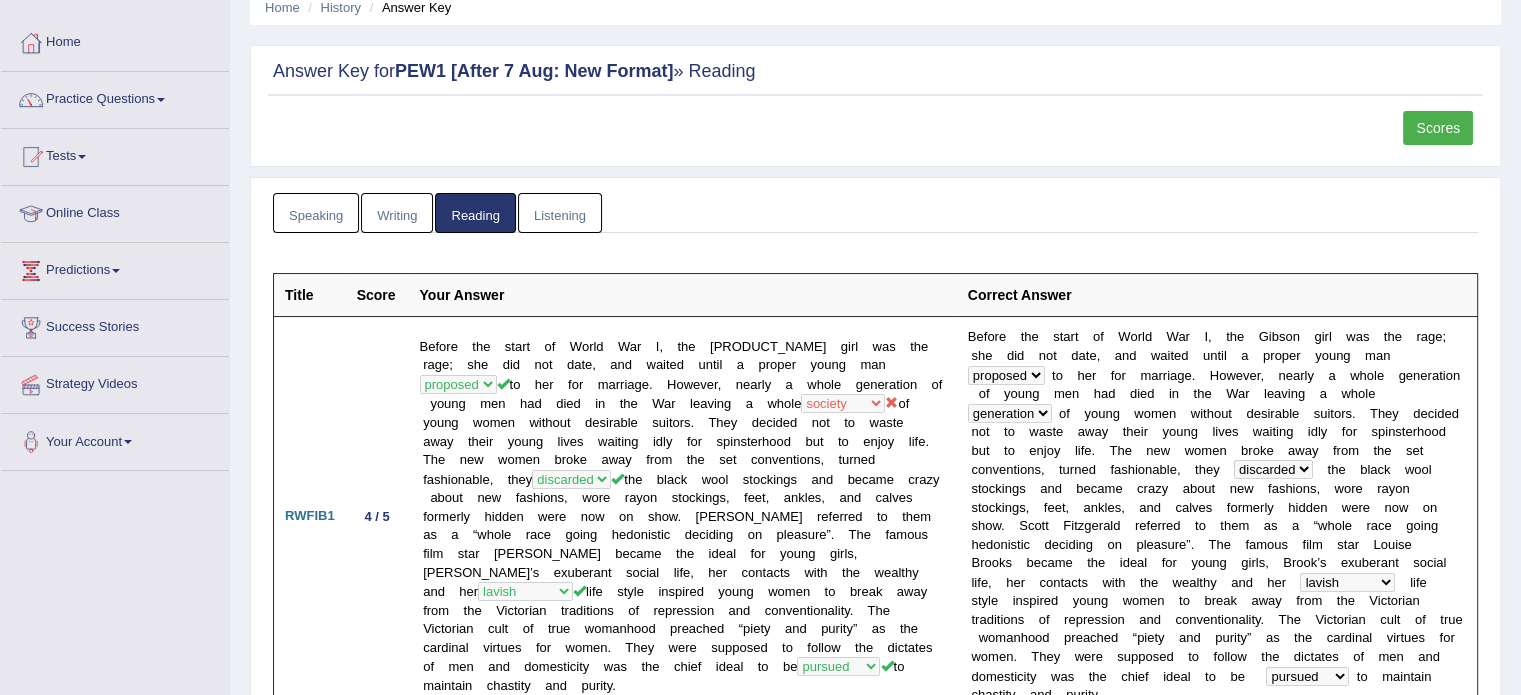 click on "Listening" at bounding box center [560, 213] 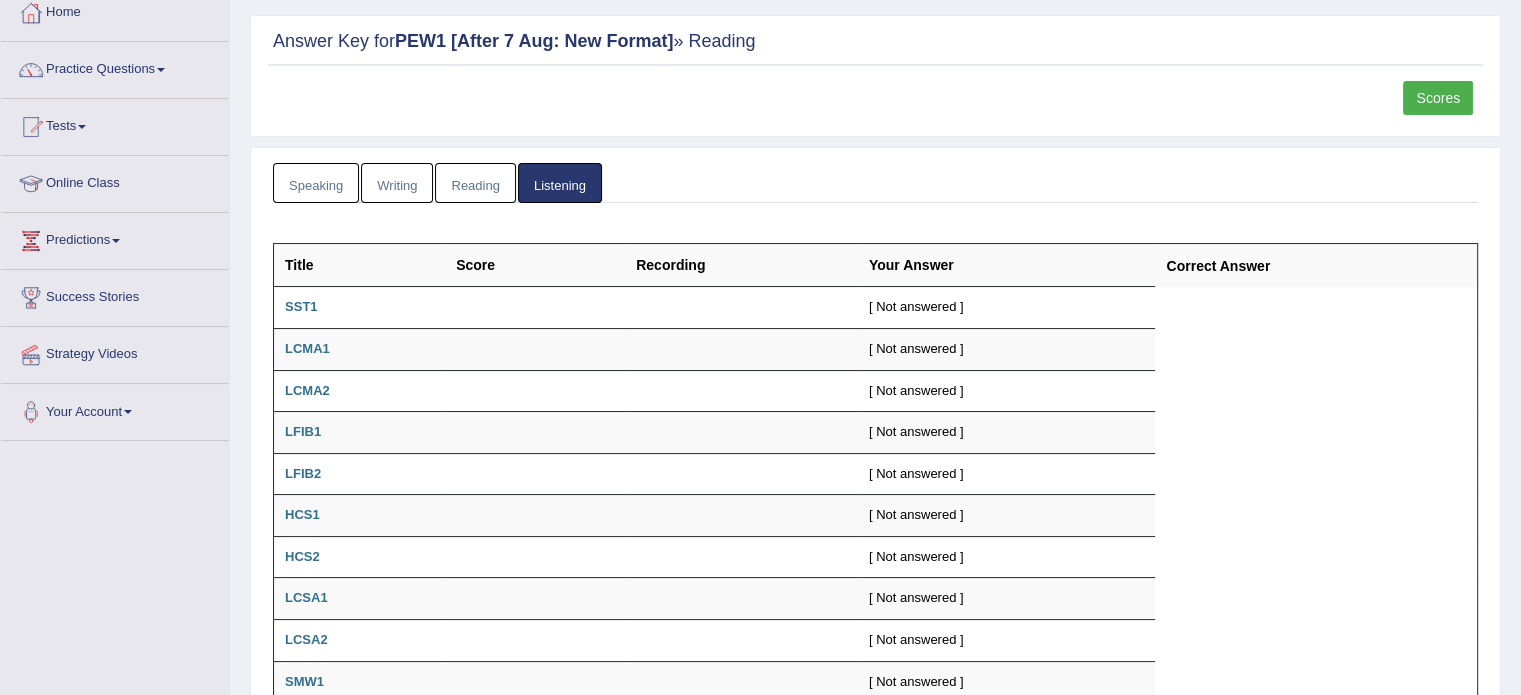 scroll, scrollTop: 0, scrollLeft: 0, axis: both 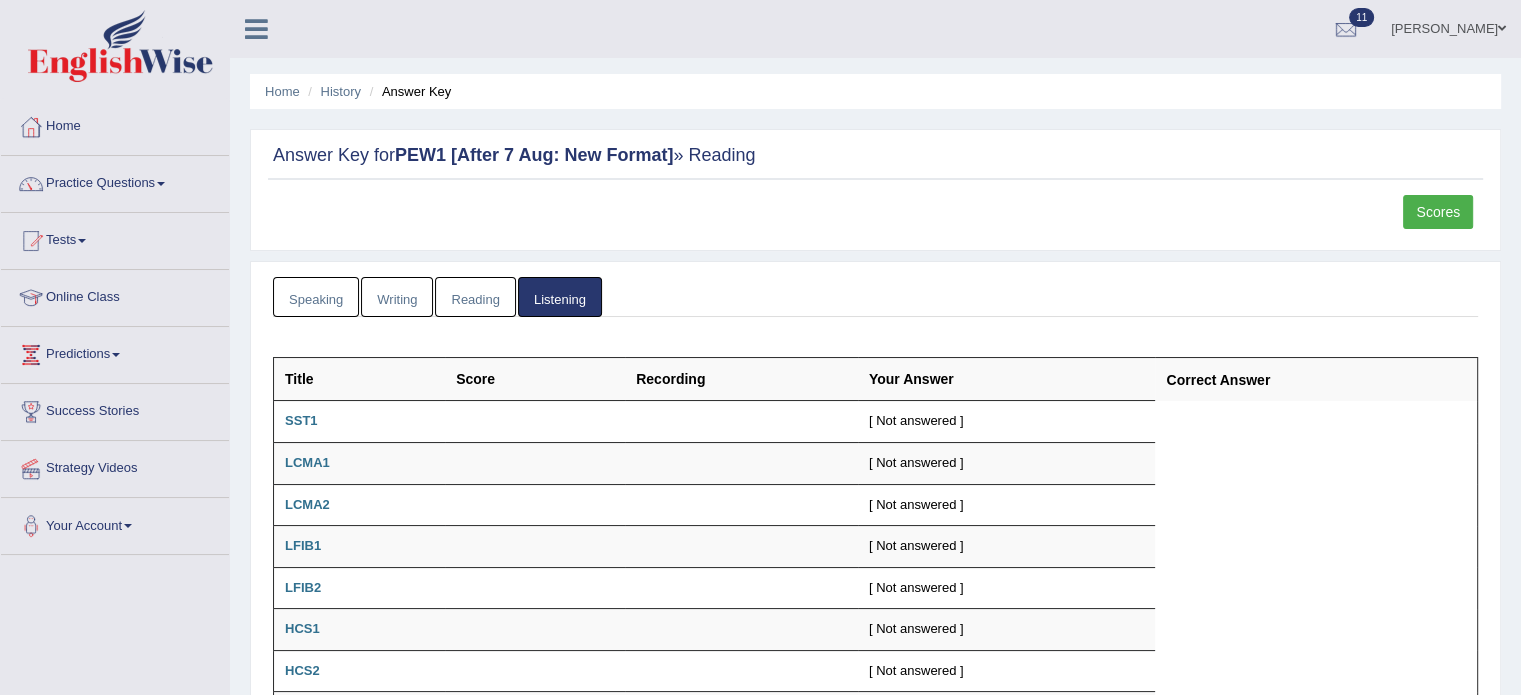 click on "Writing" at bounding box center (397, 297) 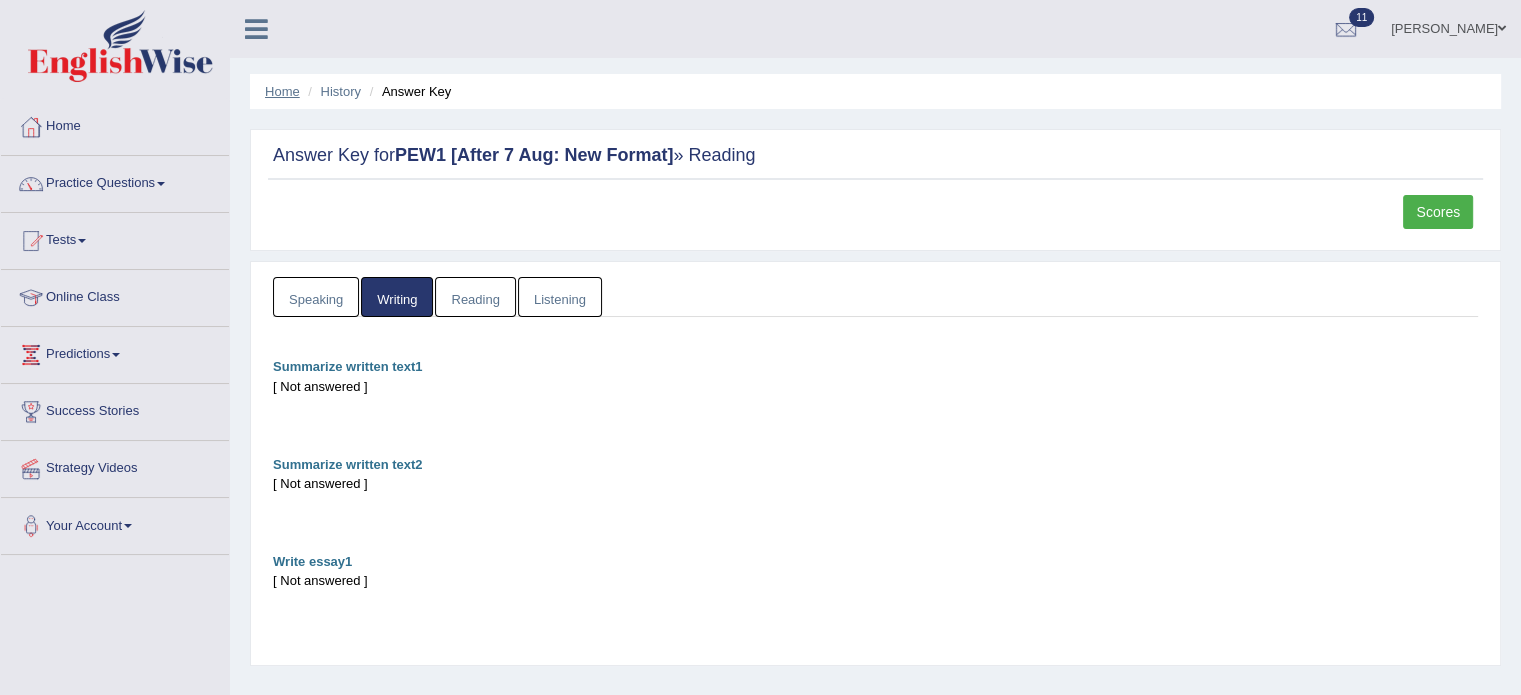 click on "Home" at bounding box center [282, 91] 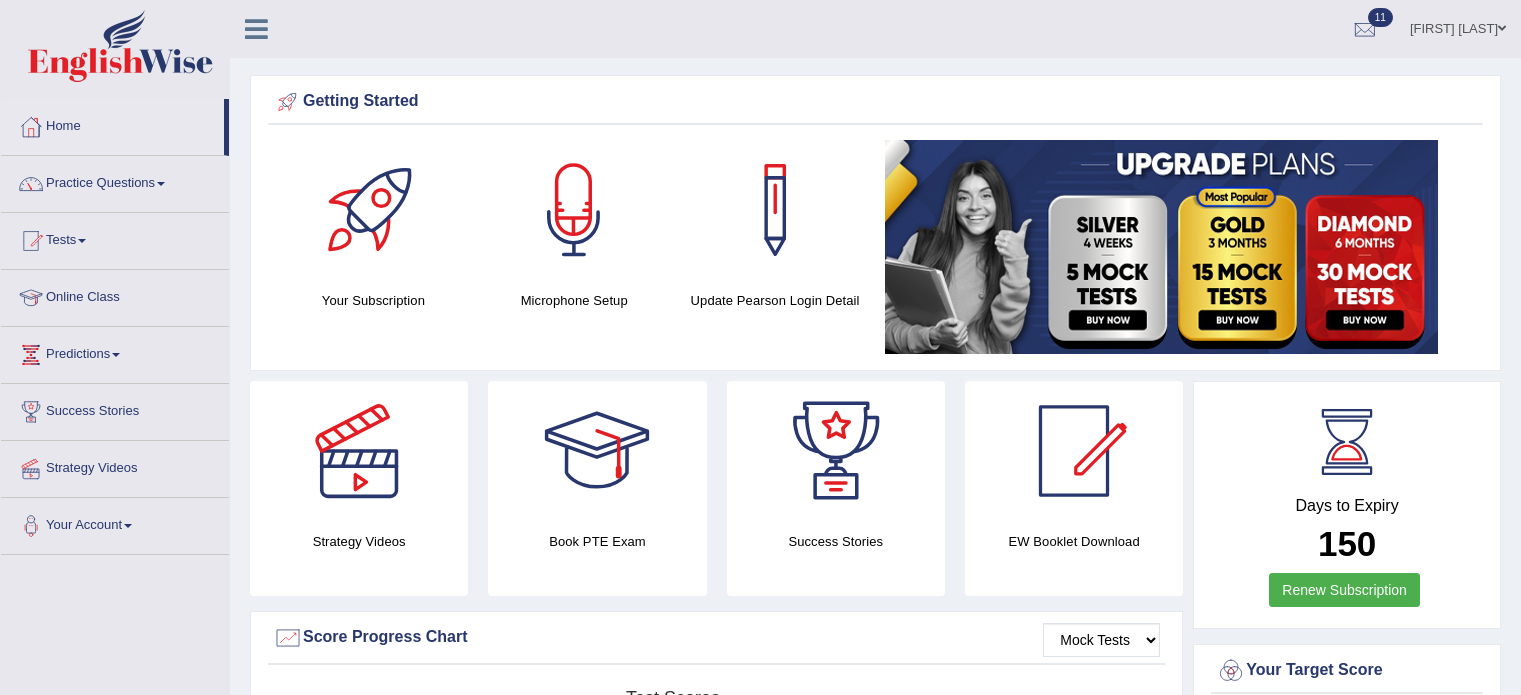 scroll, scrollTop: 0, scrollLeft: 0, axis: both 